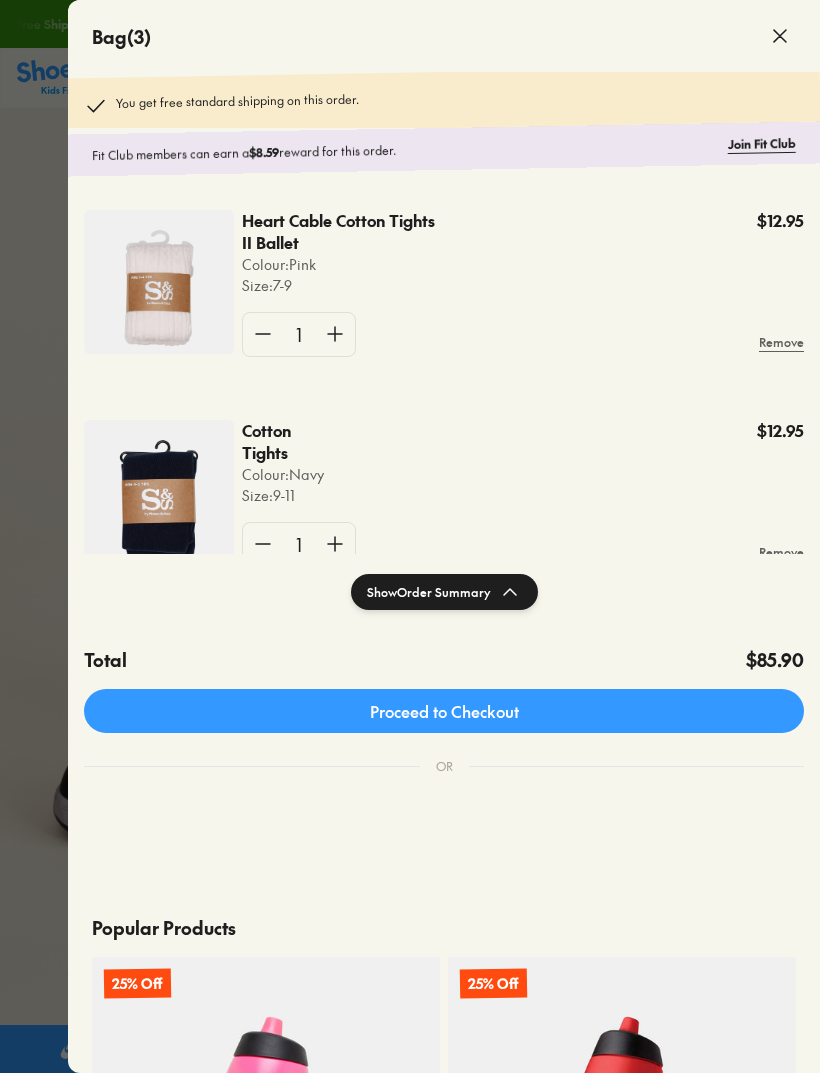 scroll, scrollTop: 8081, scrollLeft: 0, axis: vertical 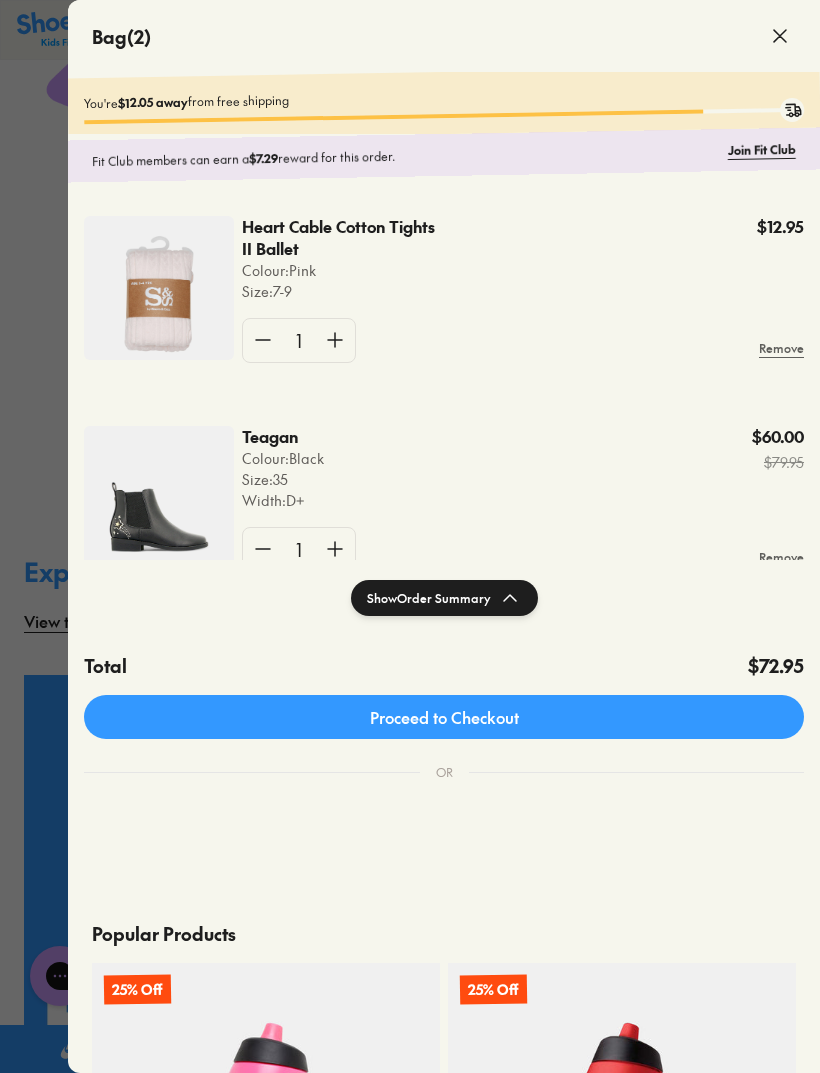 click on "Heart Cable Cotton Tights II Ballet" 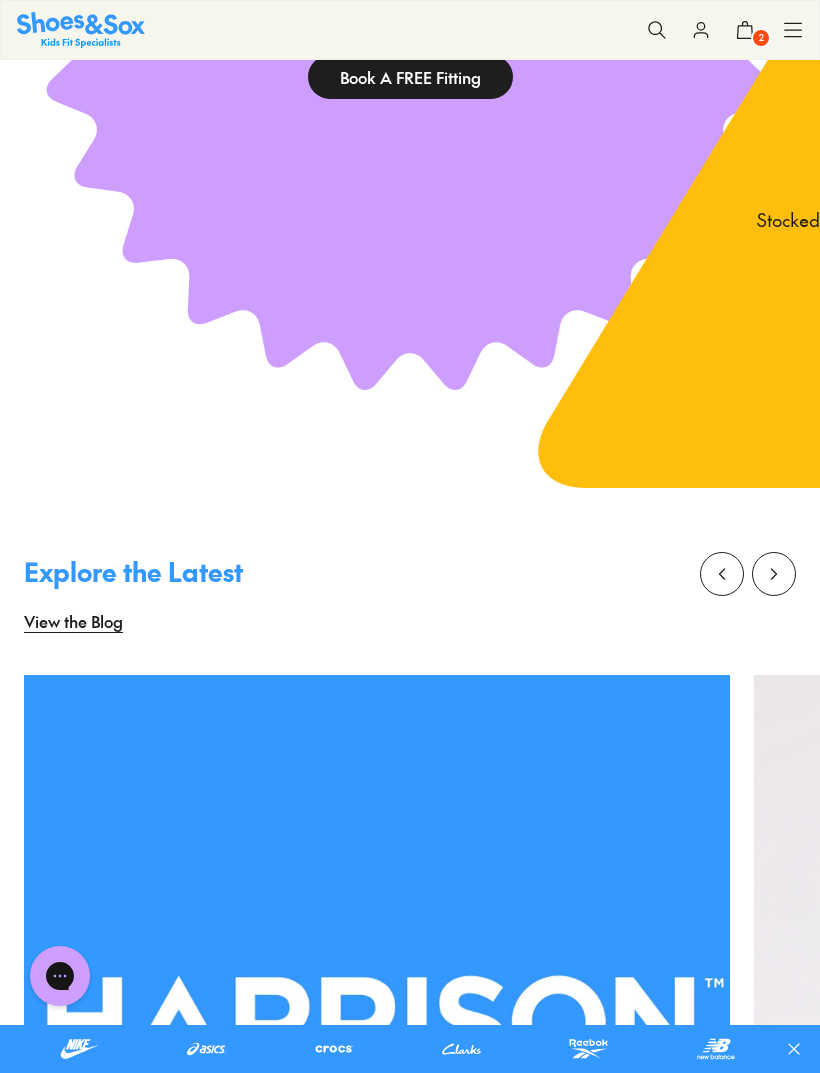 click at bounding box center (657, 30) 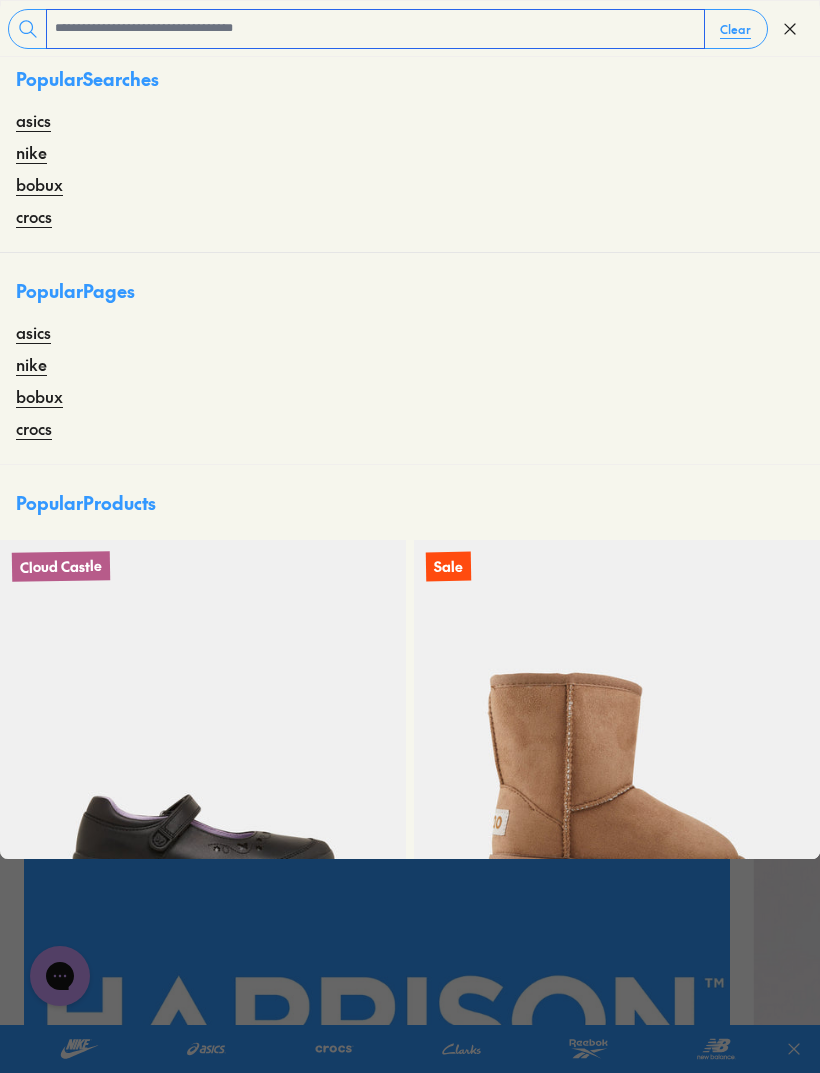 click at bounding box center (375, 29) 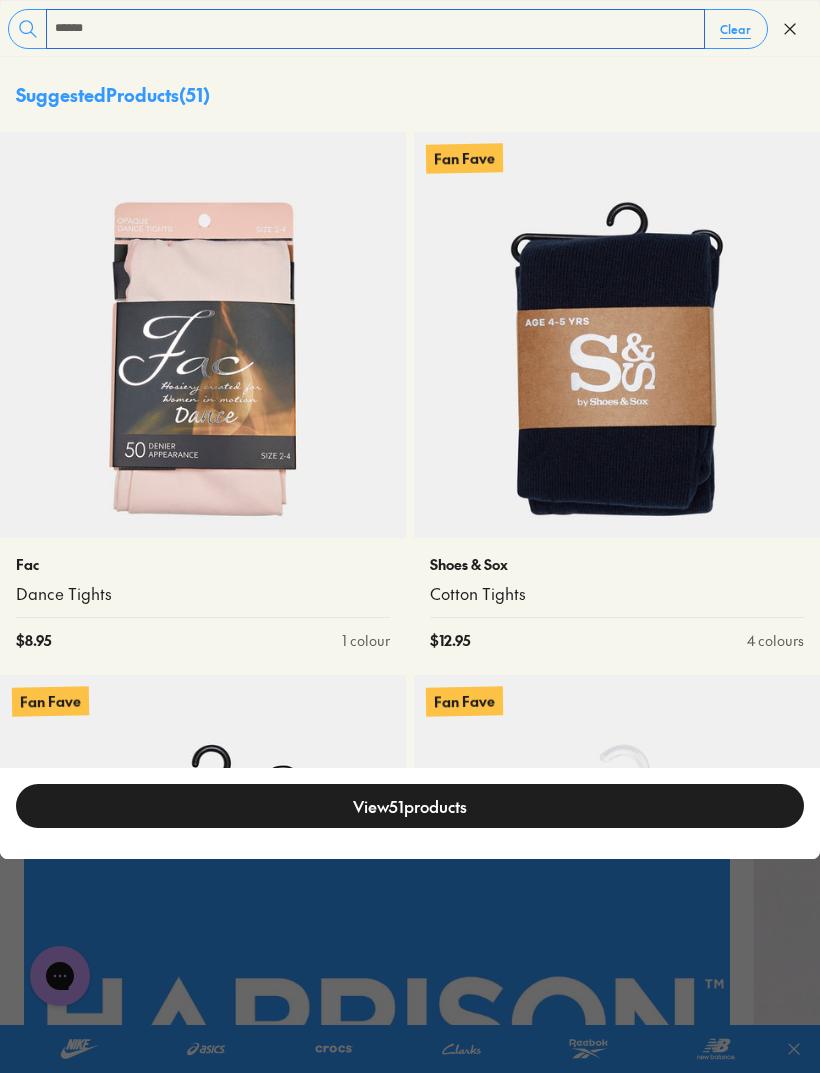 type on "******" 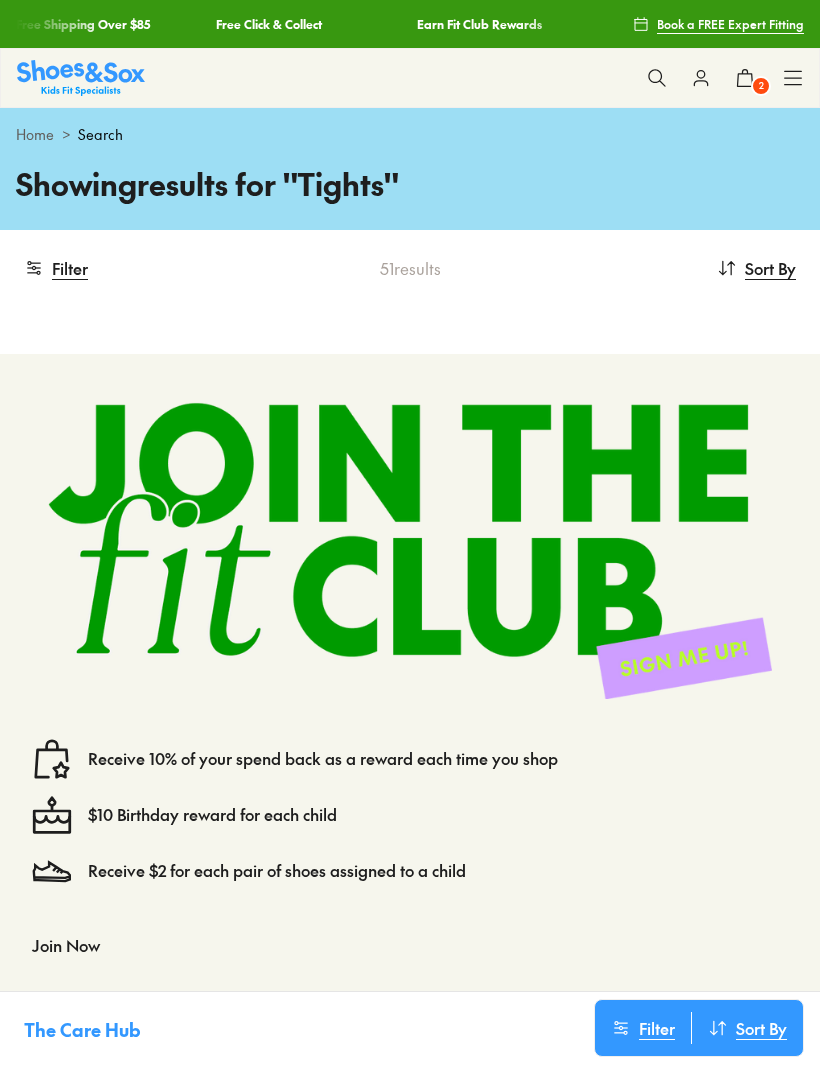 scroll, scrollTop: 0, scrollLeft: 0, axis: both 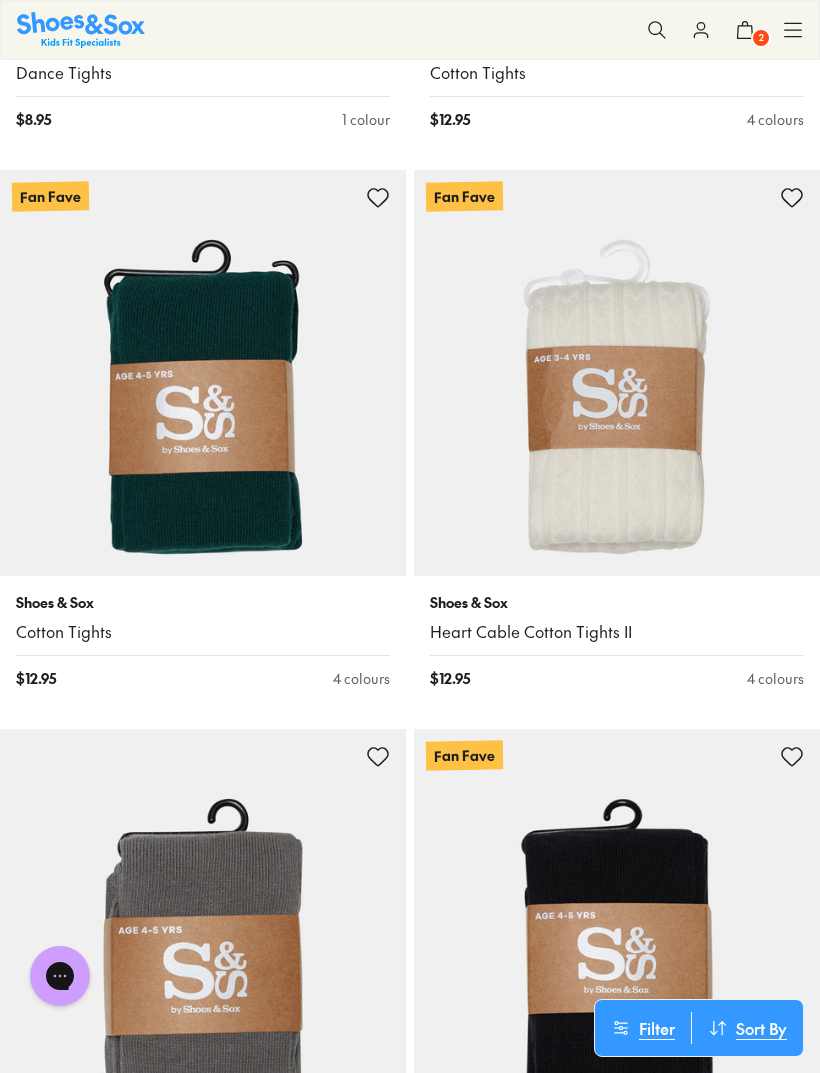 click at bounding box center [617, 373] 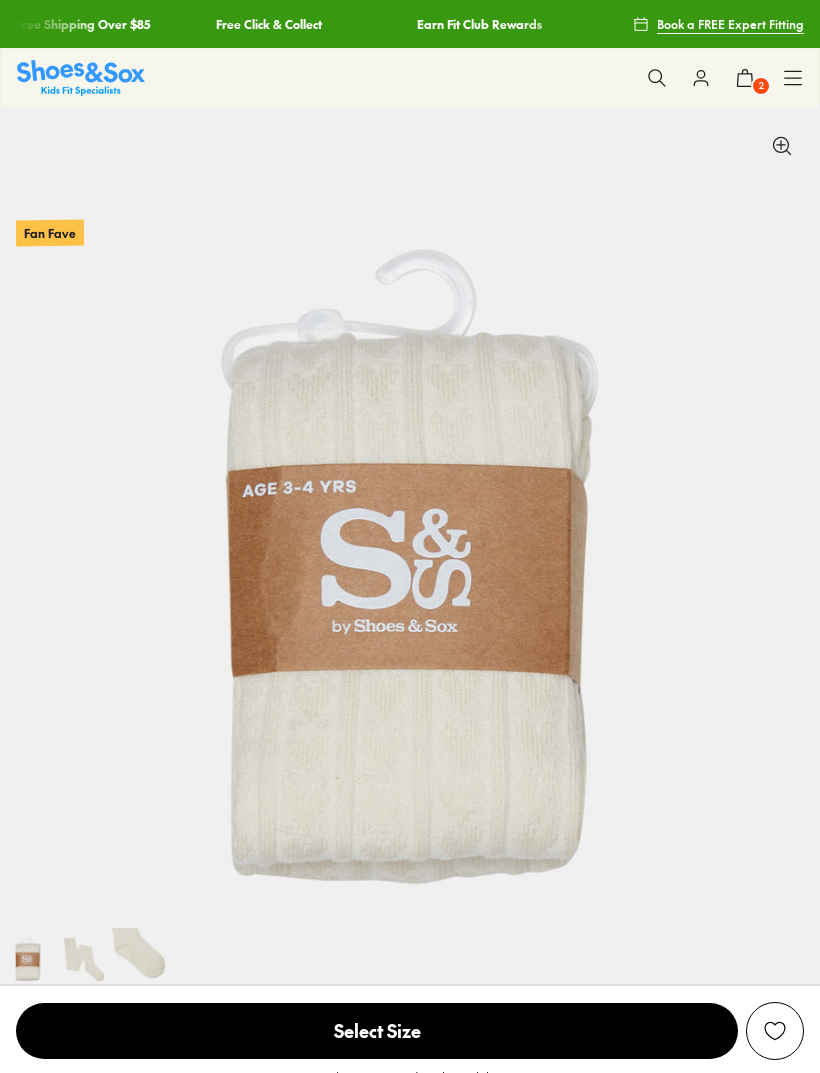 select on "*" 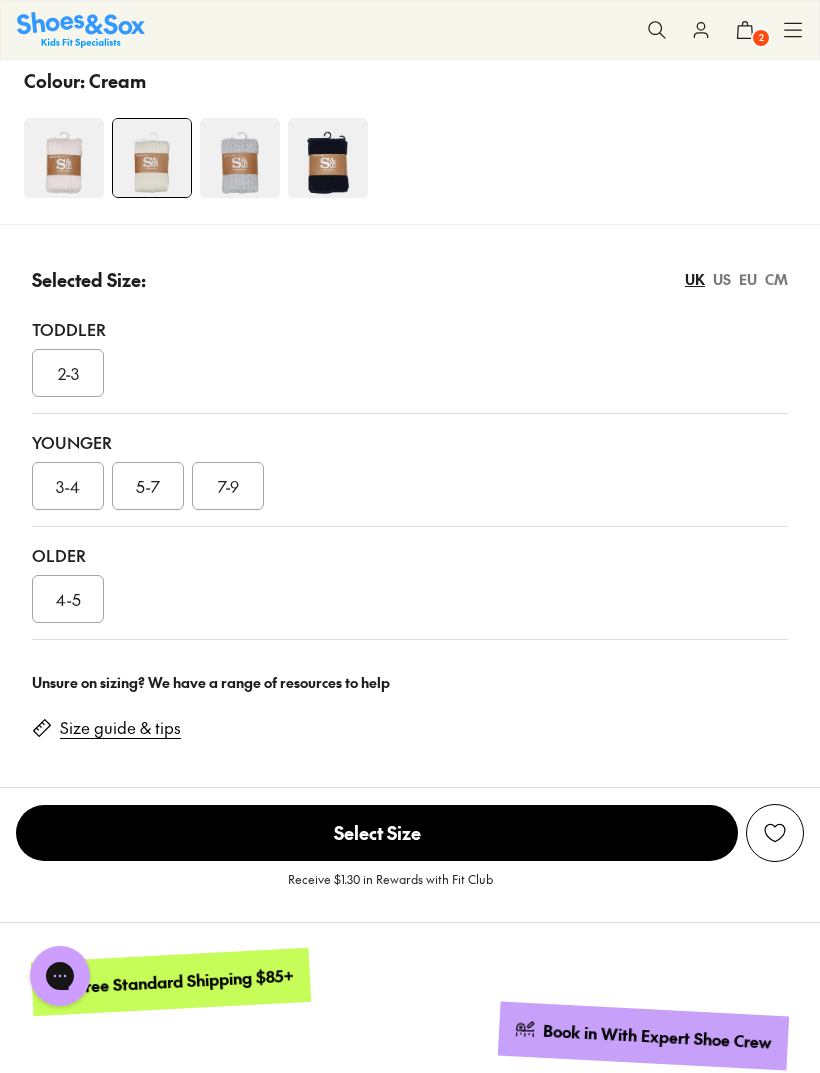 scroll, scrollTop: 1156, scrollLeft: 0, axis: vertical 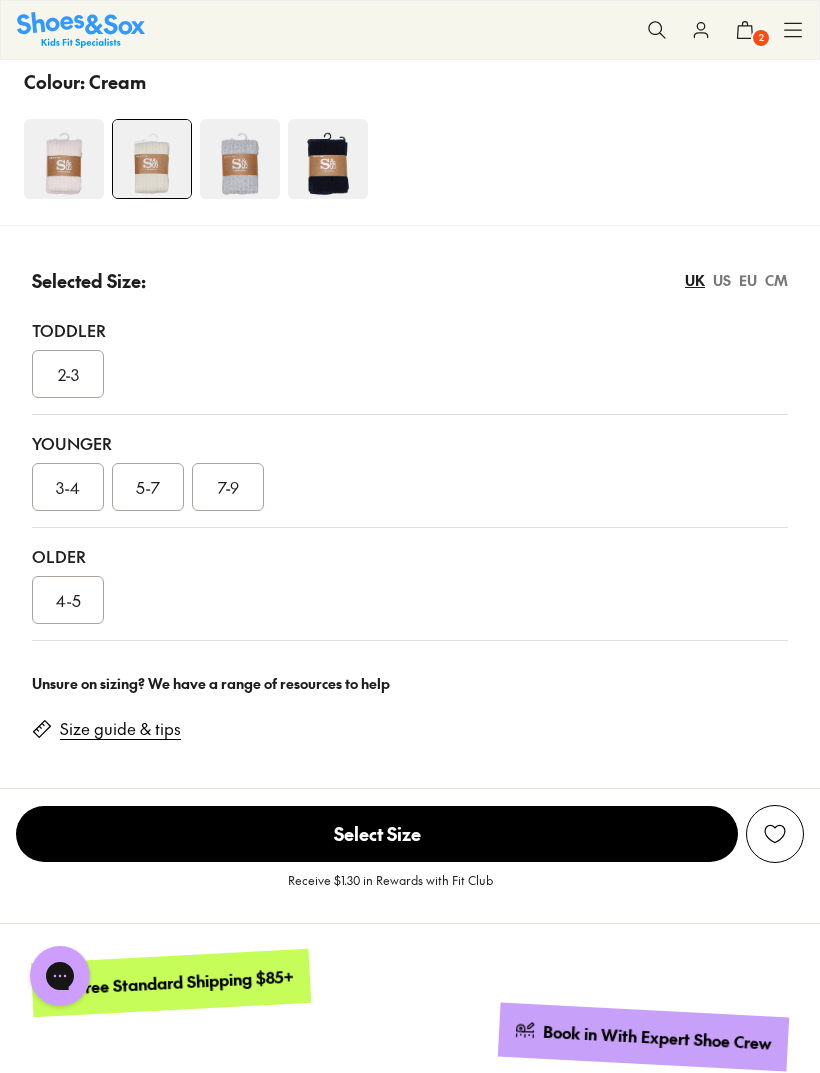 click on "7-9" at bounding box center (228, 487) 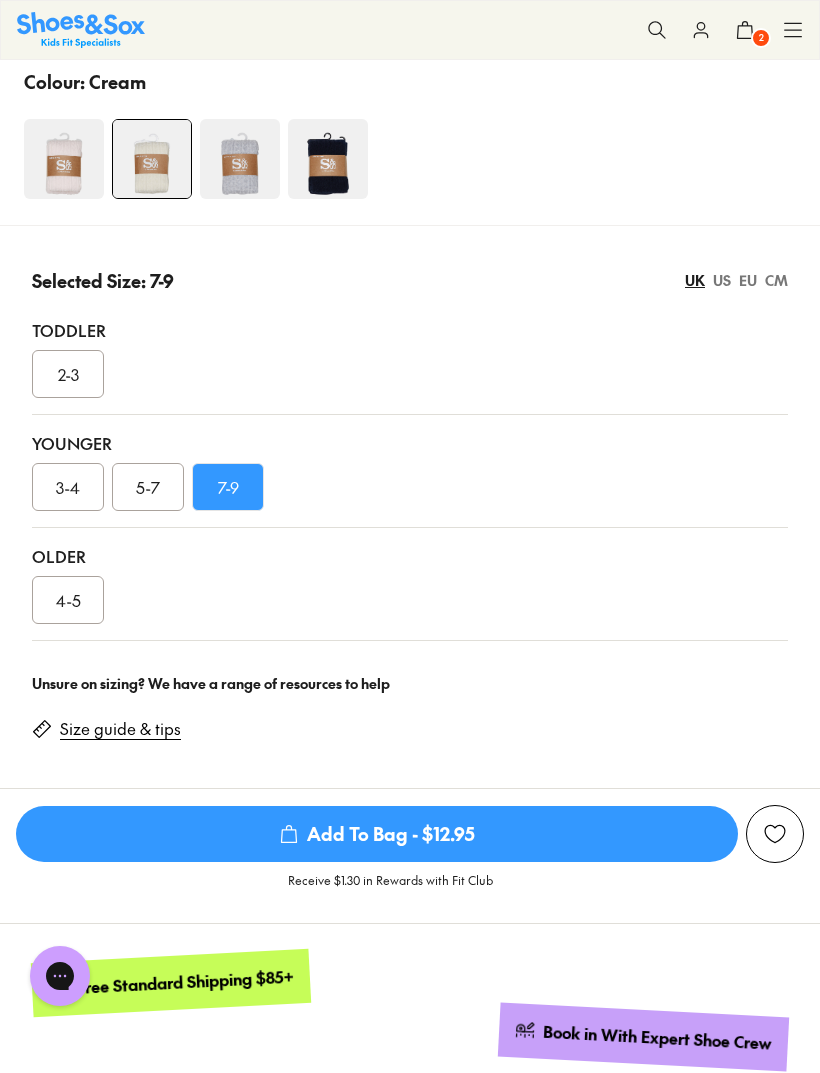 click on "Add To Bag - $12.95" at bounding box center [377, 834] 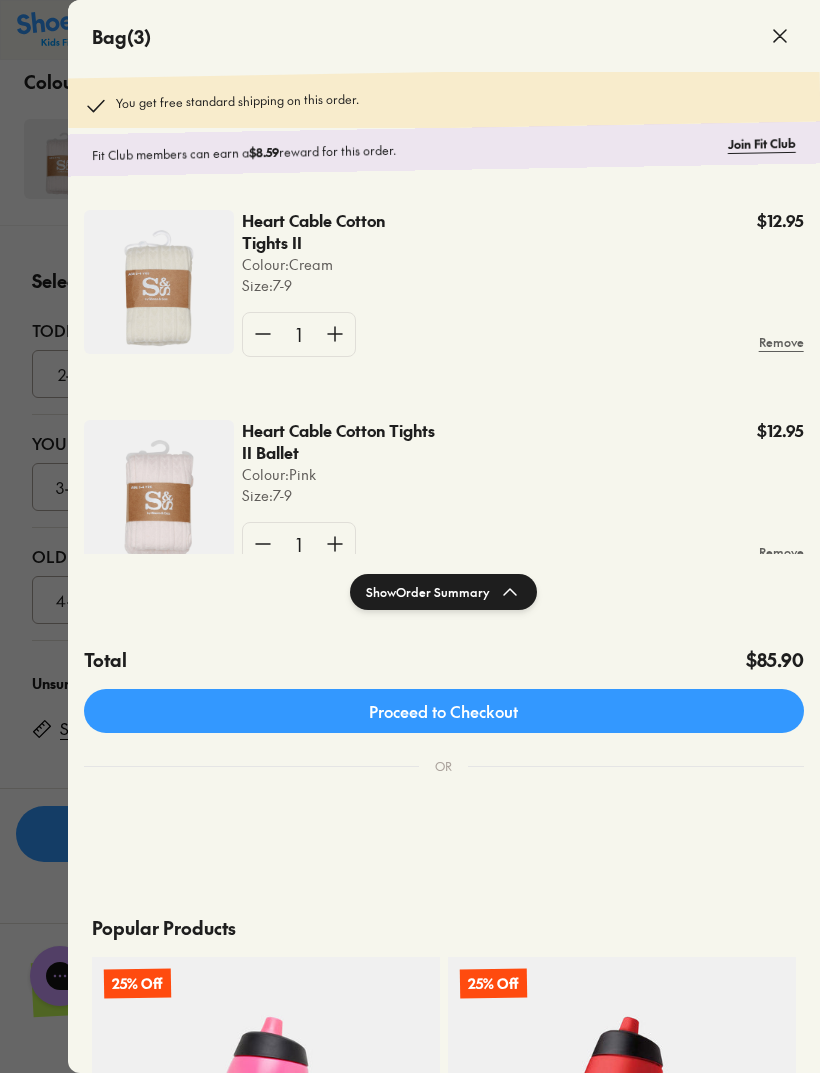 click on "Proceed to Checkout" 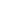 scroll, scrollTop: 0, scrollLeft: 0, axis: both 